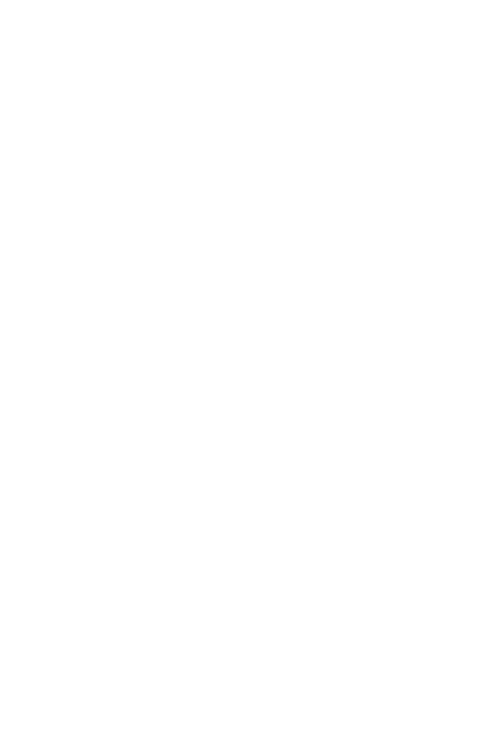 scroll, scrollTop: 0, scrollLeft: 0, axis: both 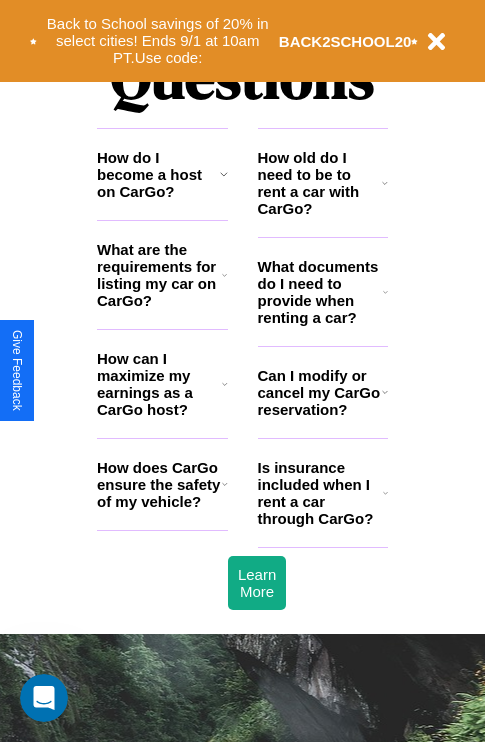 click on "How old do I need to be to rent a car with CarGo?" at bounding box center (320, 183) 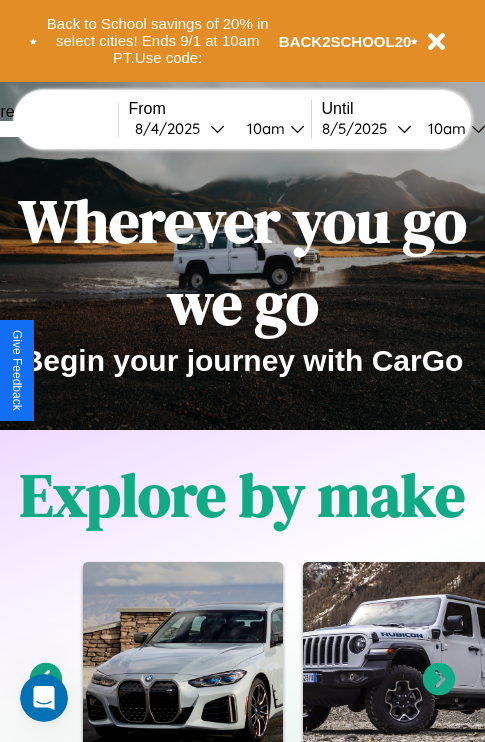 scroll, scrollTop: 0, scrollLeft: 0, axis: both 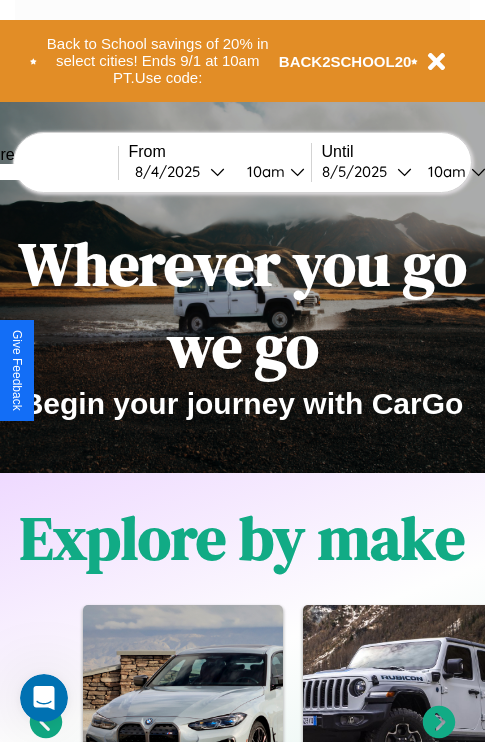 click at bounding box center (43, 172) 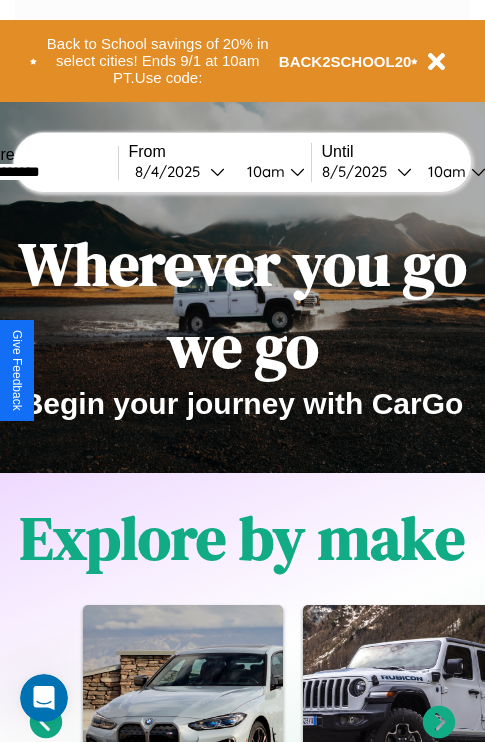 type on "**********" 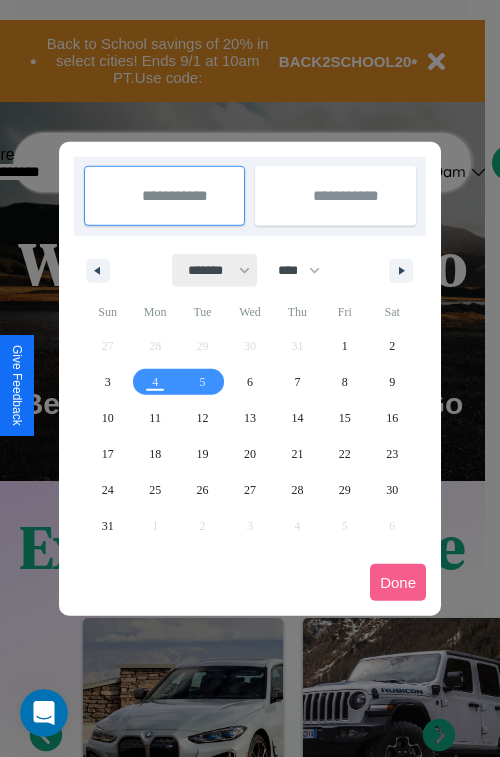 click on "******* ******** ***** ***** *** **** **** ****** ********* ******* ******** ********" at bounding box center [215, 270] 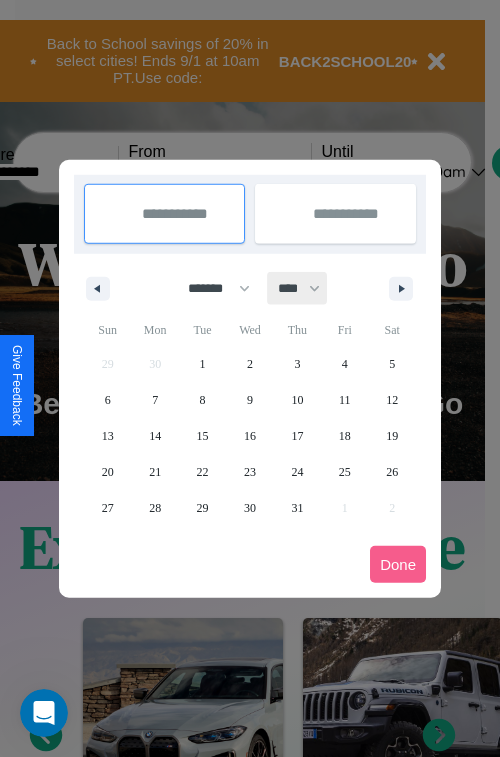 click on "**** **** **** **** **** **** **** **** **** **** **** **** **** **** **** **** **** **** **** **** **** **** **** **** **** **** **** **** **** **** **** **** **** **** **** **** **** **** **** **** **** **** **** **** **** **** **** **** **** **** **** **** **** **** **** **** **** **** **** **** **** **** **** **** **** **** **** **** **** **** **** **** **** **** **** **** **** **** **** **** **** **** **** **** **** **** **** **** **** **** **** **** **** **** **** **** **** **** **** **** **** **** **** **** **** **** **** **** **** **** **** **** **** **** **** **** **** **** **** **** ****" at bounding box center [298, 288] 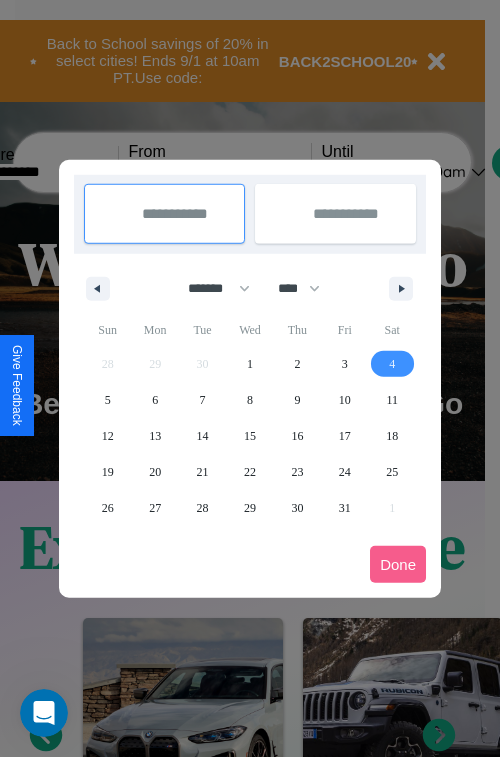 click on "4" at bounding box center (392, 364) 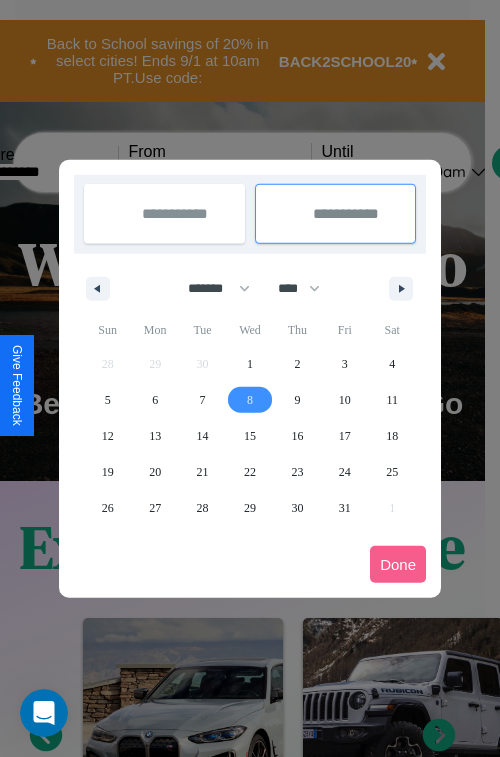 click on "8" at bounding box center (250, 400) 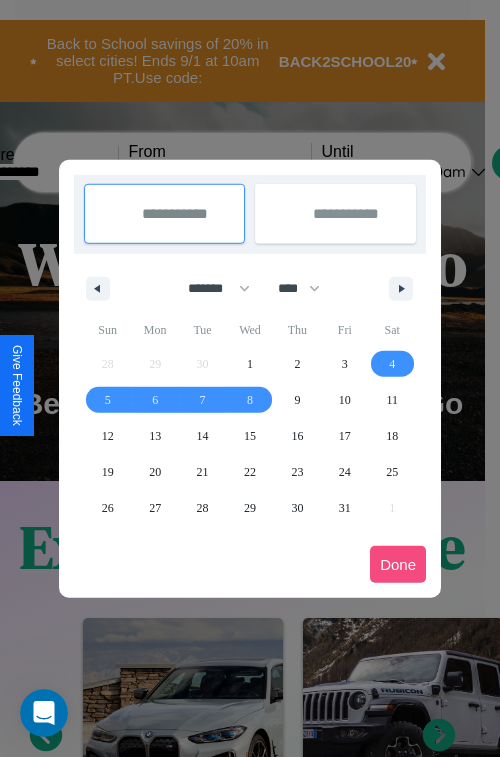 click on "Done" at bounding box center (398, 564) 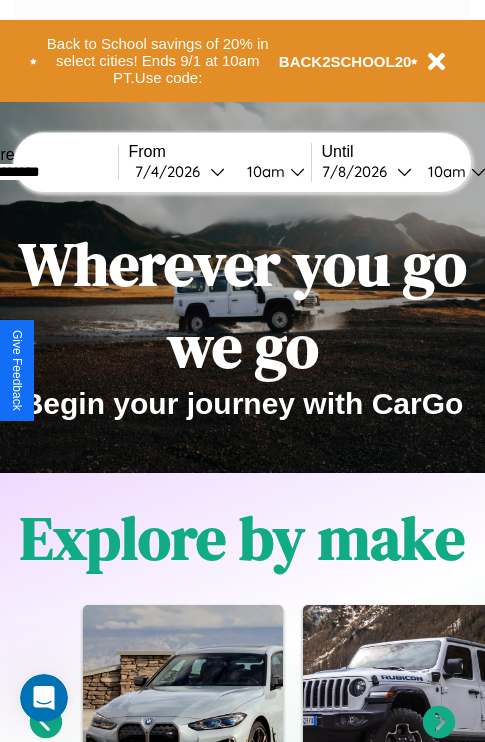scroll, scrollTop: 0, scrollLeft: 68, axis: horizontal 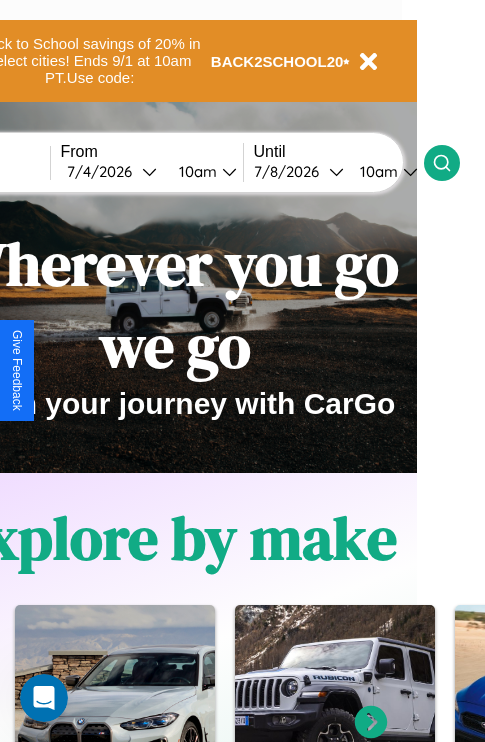 click 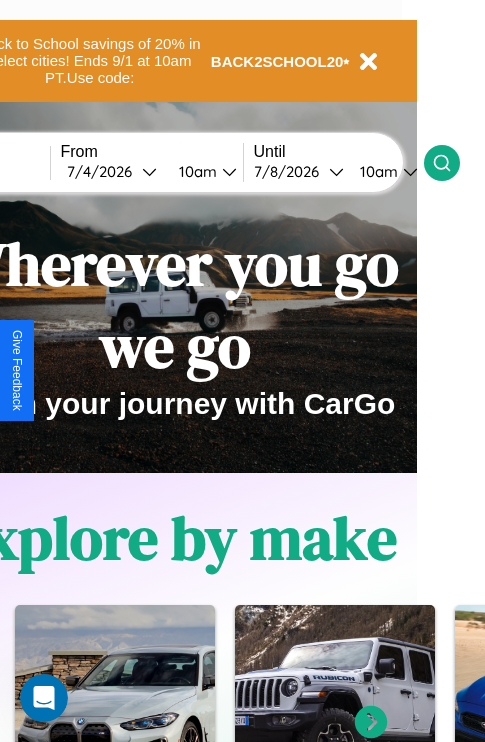 scroll, scrollTop: 0, scrollLeft: 0, axis: both 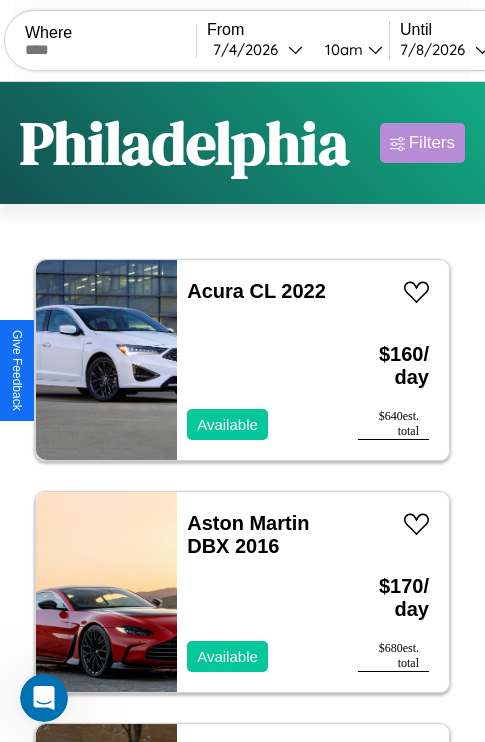 click on "Filters" at bounding box center (432, 143) 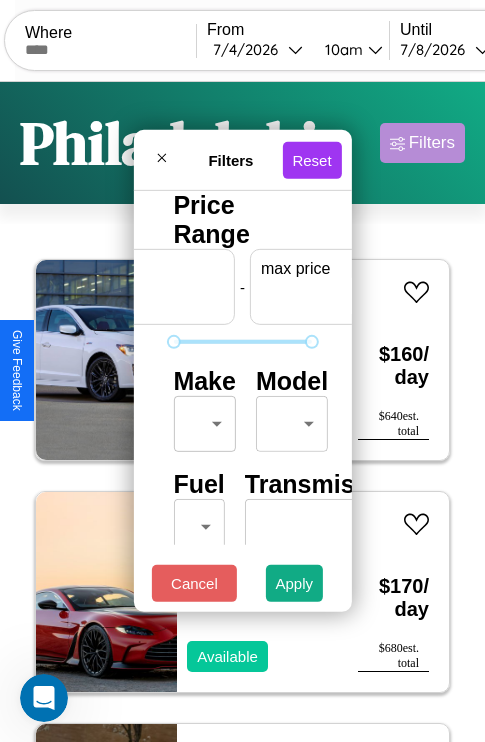 scroll, scrollTop: 0, scrollLeft: 124, axis: horizontal 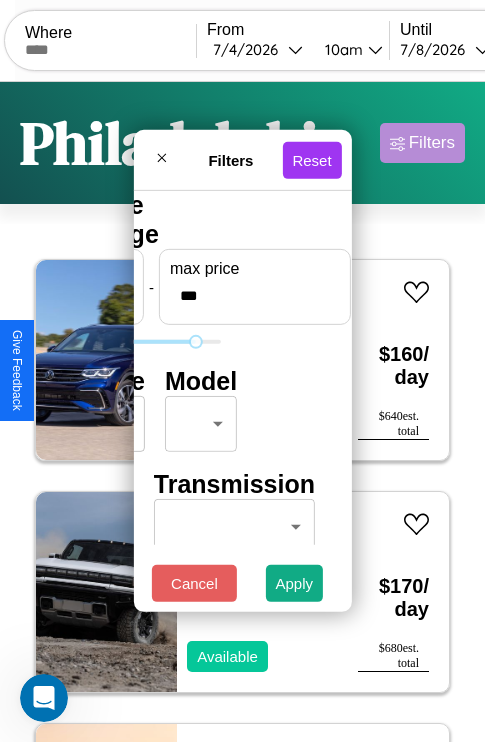 type on "***" 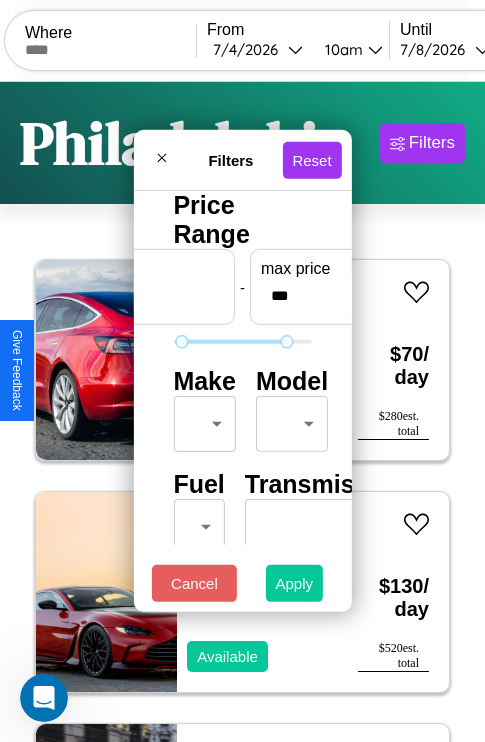 type on "**" 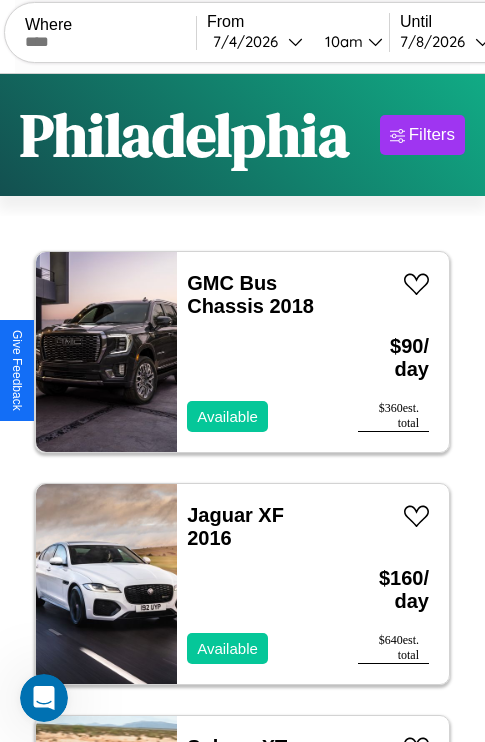 scroll, scrollTop: 95, scrollLeft: 0, axis: vertical 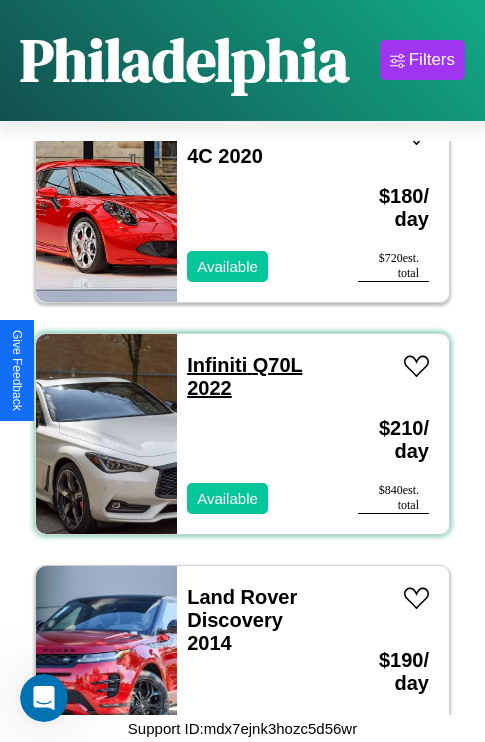 click on "Infiniti   Q70L   2022" at bounding box center [244, 376] 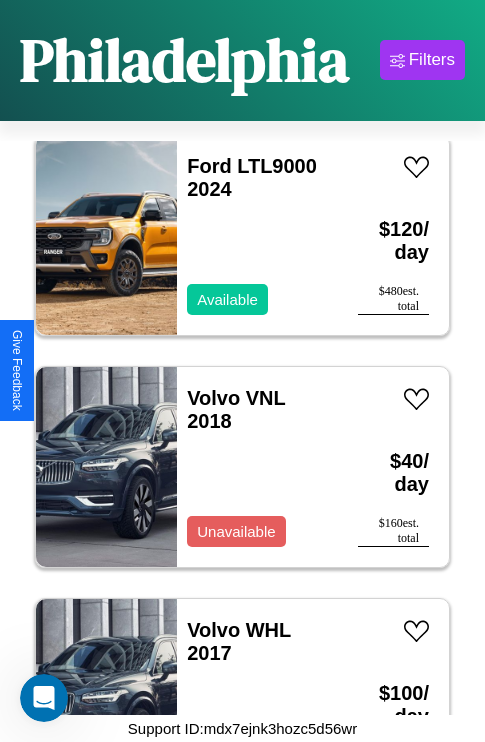 scroll, scrollTop: 2627, scrollLeft: 0, axis: vertical 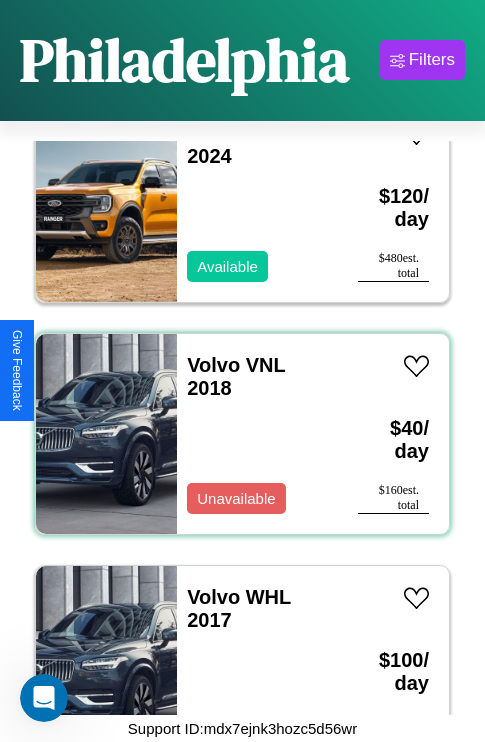 click on "Volvo   VNL   2018 Unavailable" at bounding box center (257, 434) 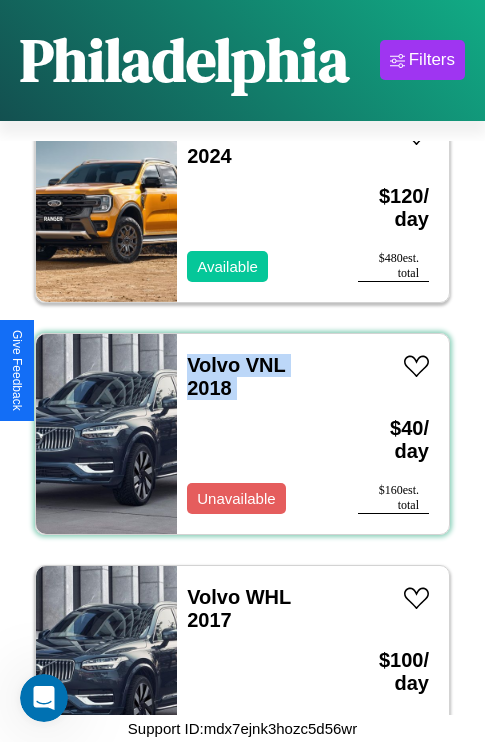 click on "Volvo   VNL   2018 Unavailable" at bounding box center (257, 434) 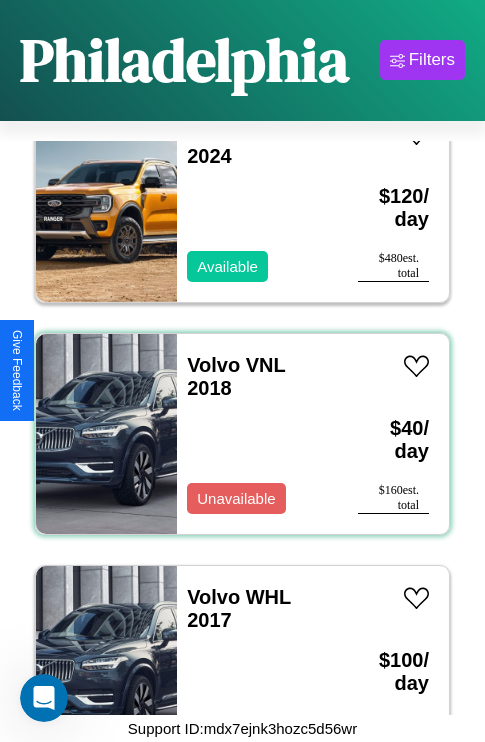 click on "Volvo   VNL   2018 Unavailable" at bounding box center (257, 434) 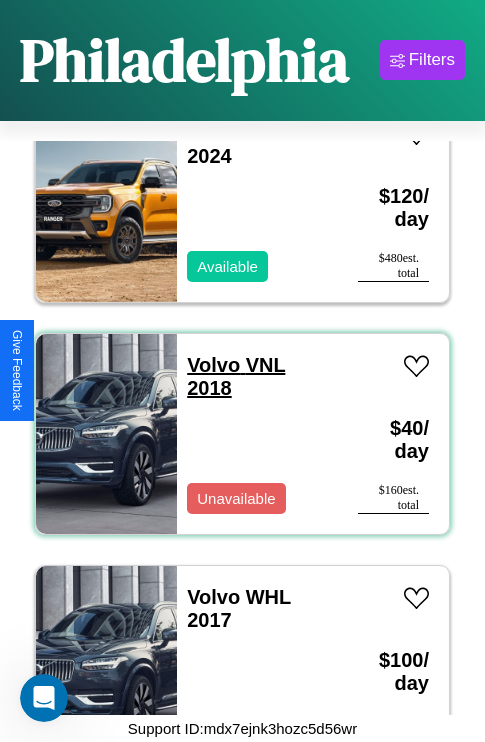 click on "Volvo   VNL   2018" at bounding box center [236, 376] 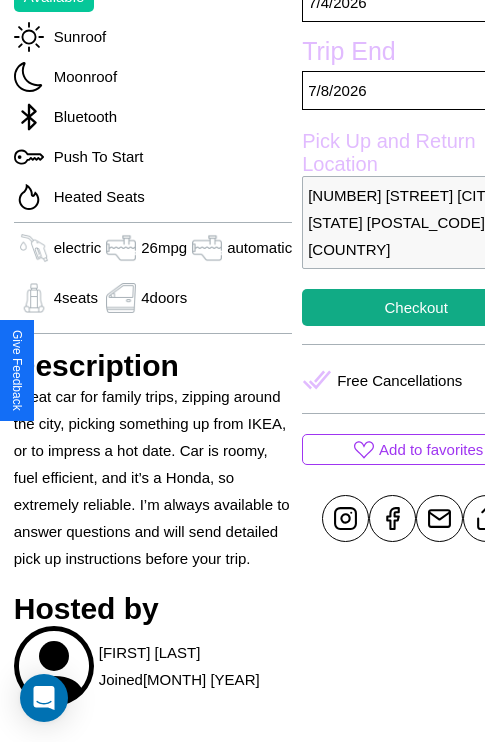 scroll, scrollTop: 646, scrollLeft: 76, axis: both 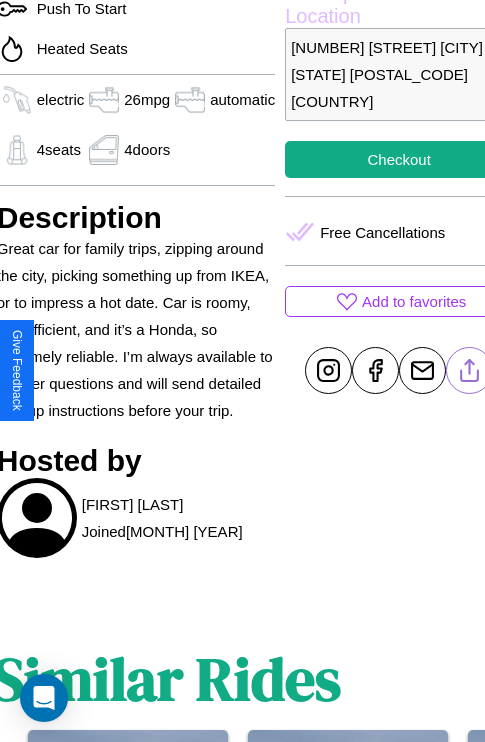 click 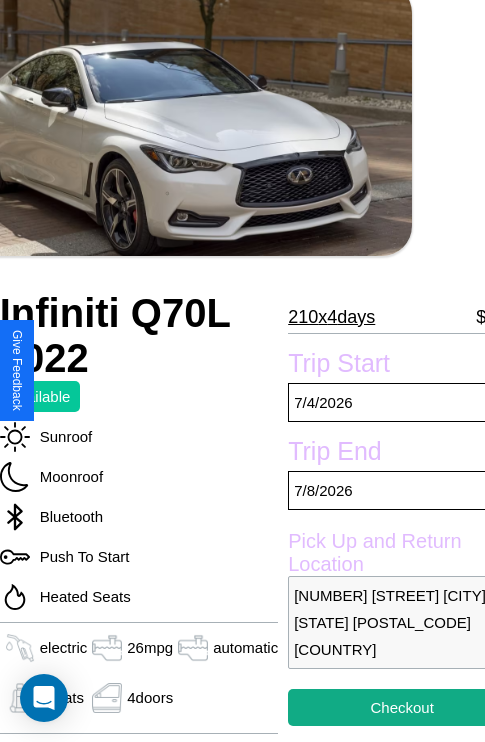 scroll, scrollTop: 63, scrollLeft: 73, axis: both 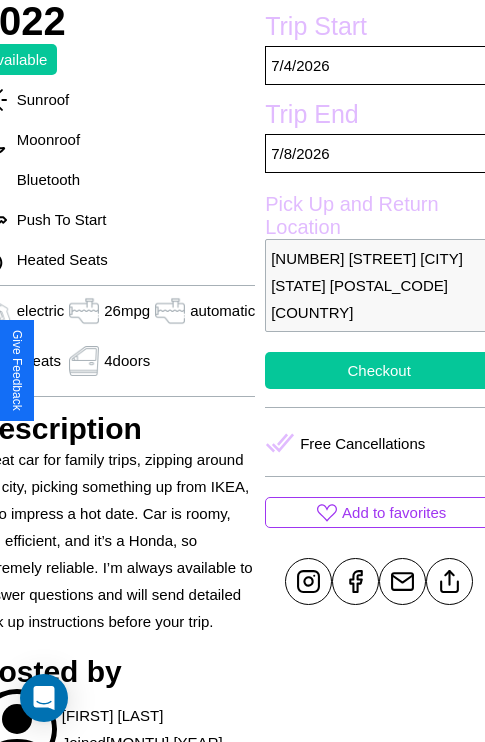 click on "Checkout" at bounding box center [379, 370] 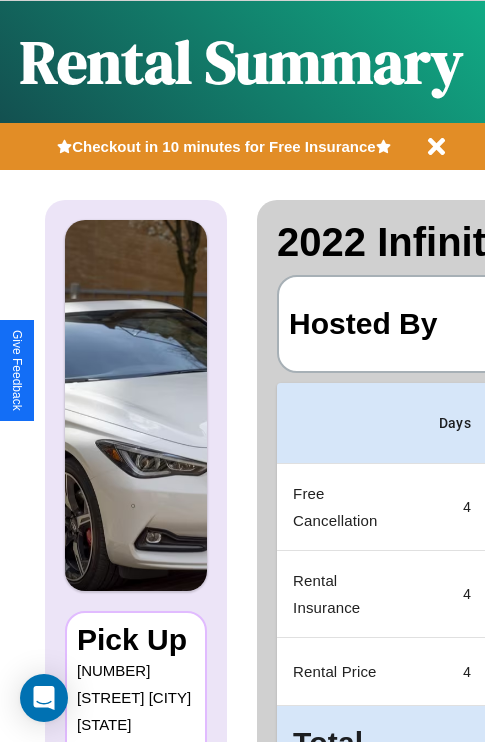 scroll, scrollTop: 0, scrollLeft: 397, axis: horizontal 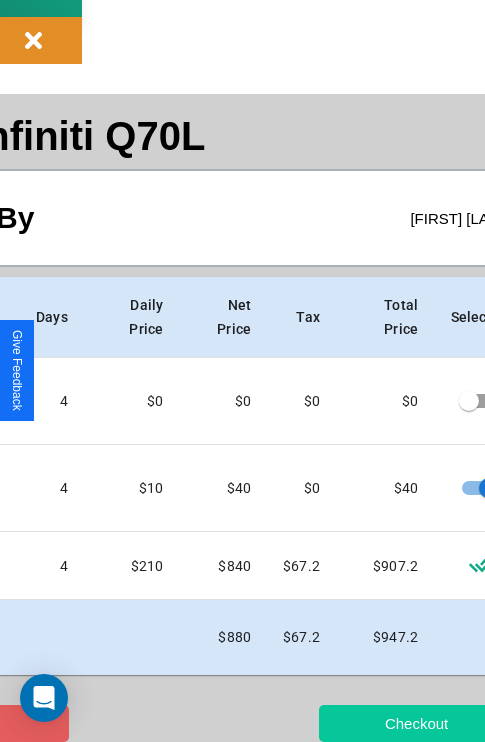 click on "Checkout" at bounding box center [416, 723] 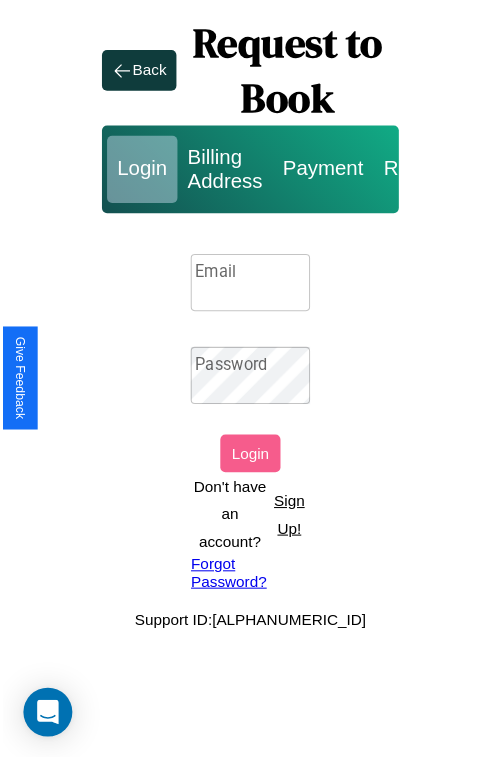 scroll, scrollTop: 0, scrollLeft: 0, axis: both 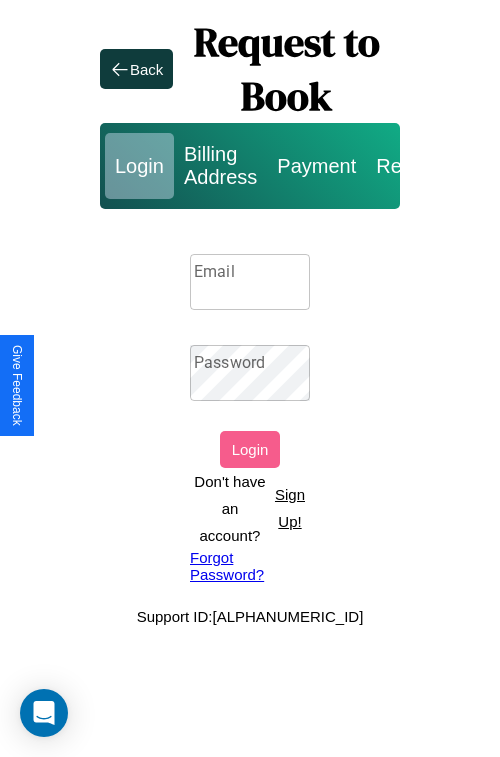 click on "Sign Up!" at bounding box center (290, 508) 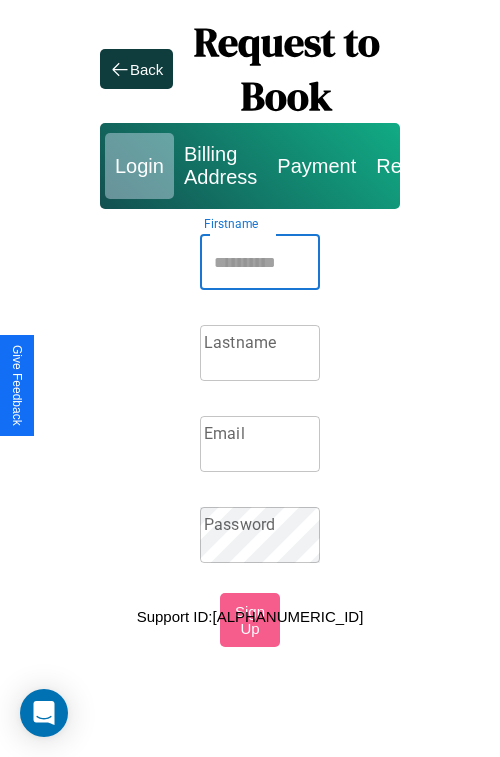 click on "Firstname" at bounding box center (260, 262) 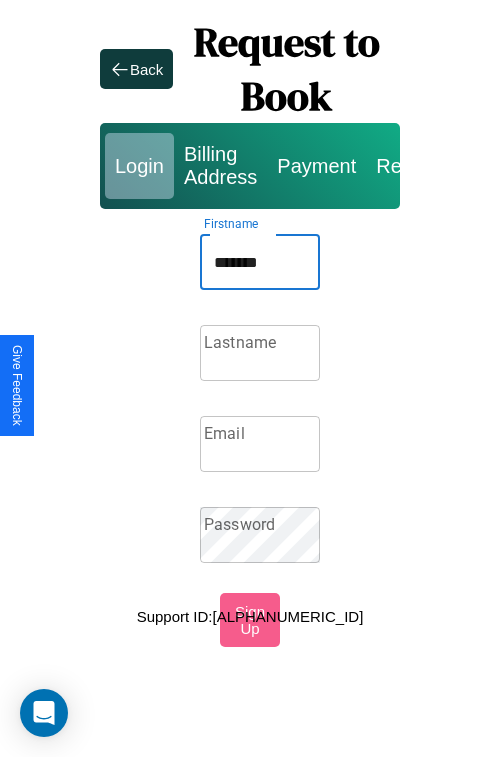 type on "*******" 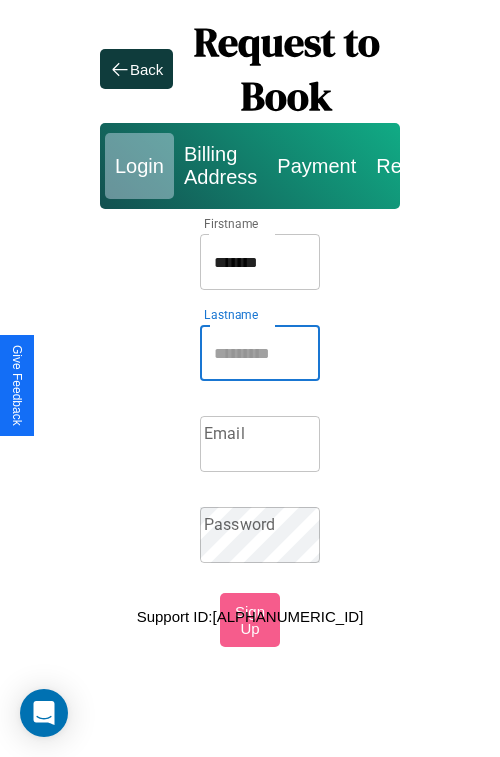 click on "Lastname" at bounding box center [260, 353] 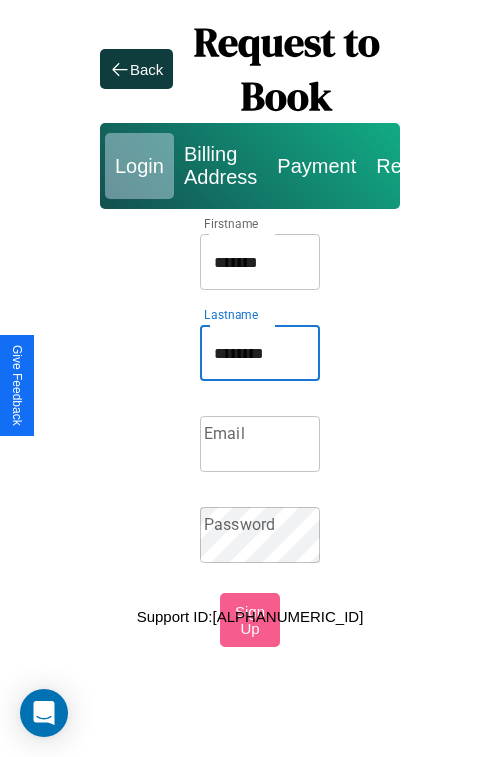 type on "********" 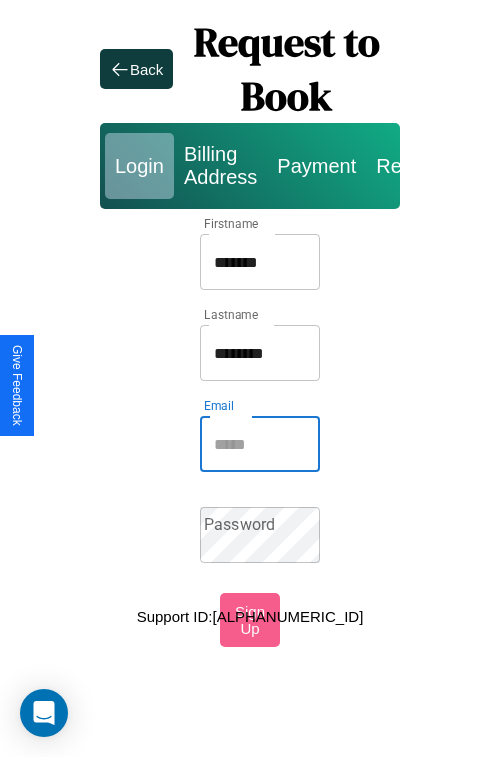 click on "Email" at bounding box center (260, 444) 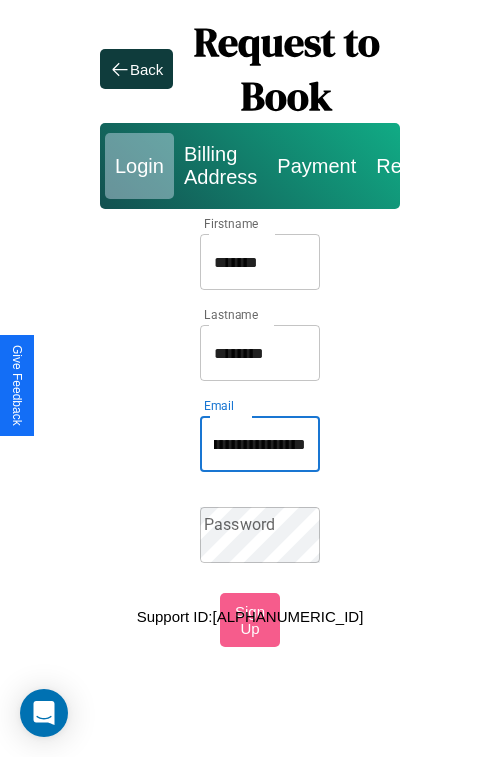 scroll, scrollTop: 0, scrollLeft: 94, axis: horizontal 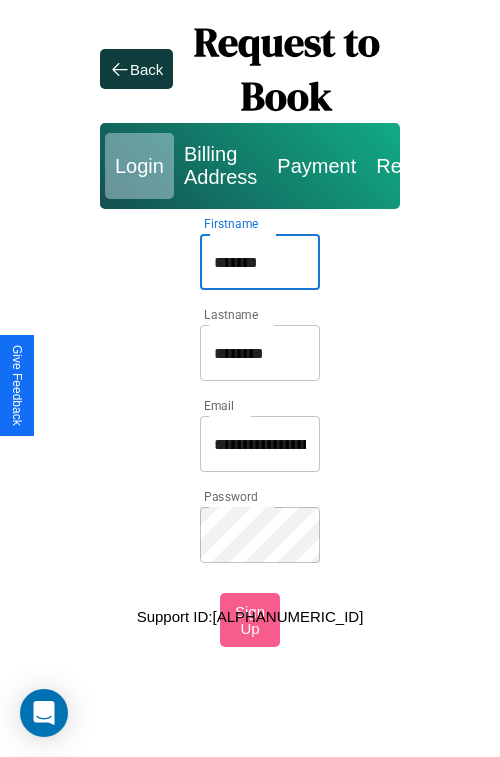 click on "*******" at bounding box center (260, 262) 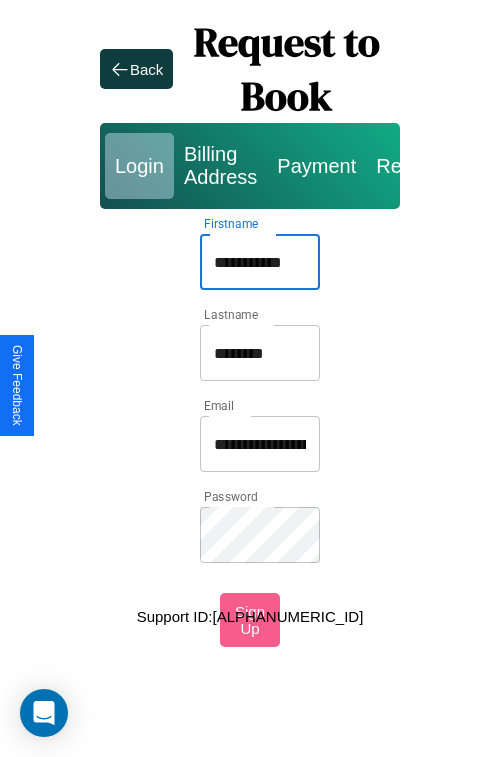 type on "**********" 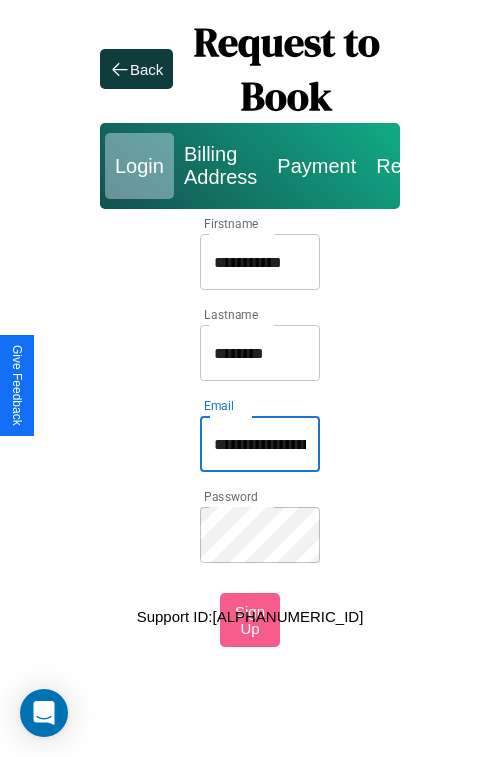 click on "**********" at bounding box center [260, 444] 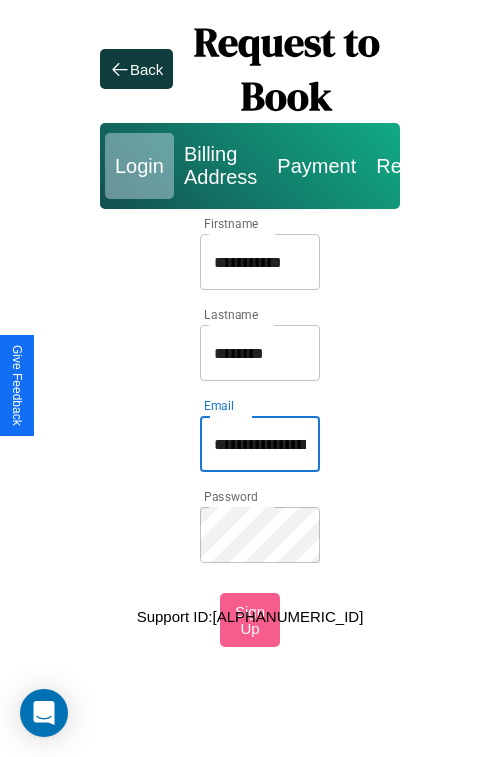 type on "**********" 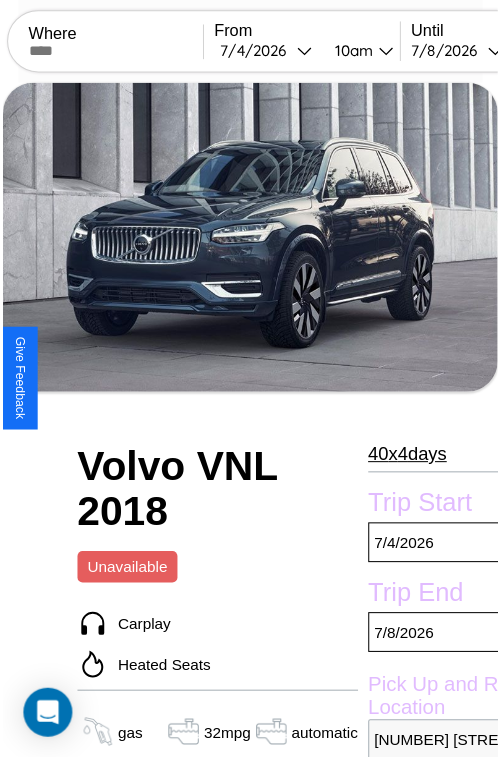 scroll, scrollTop: 662, scrollLeft: 84, axis: both 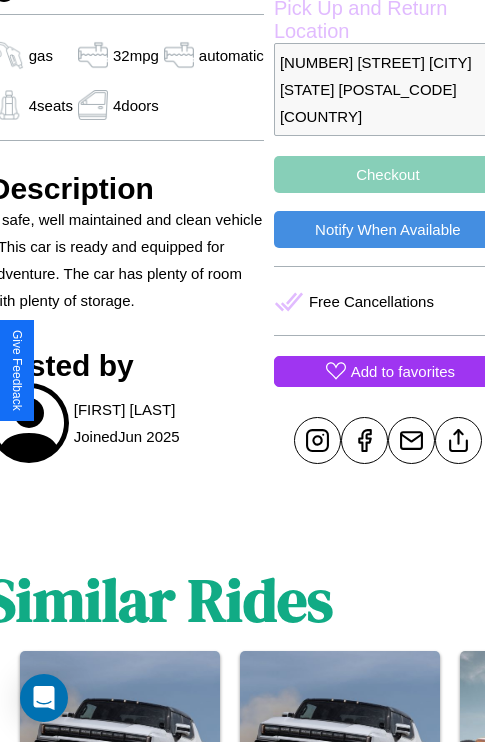 click on "Add to favorites" at bounding box center [403, 371] 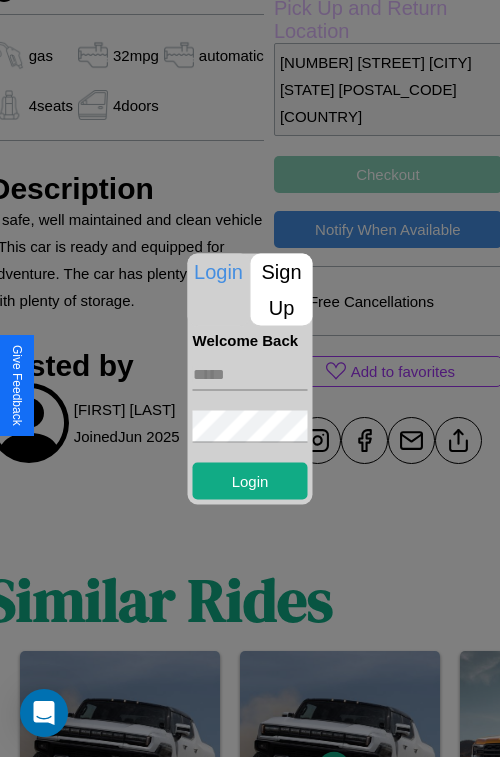 click on "Sign Up" at bounding box center (282, 289) 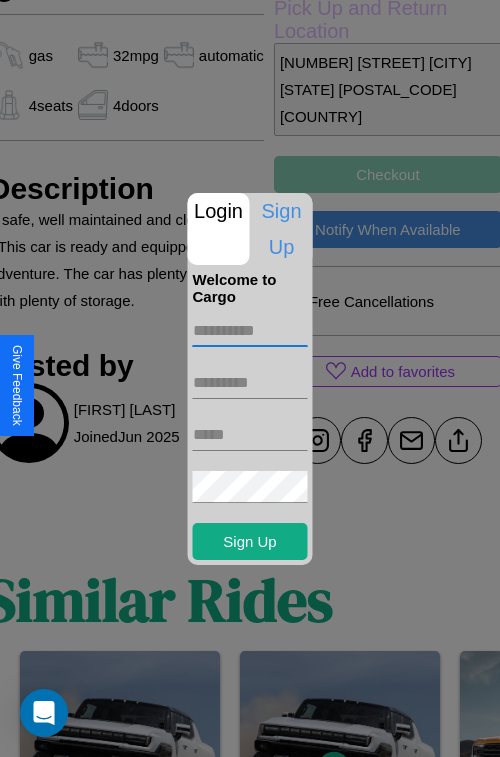 click at bounding box center (250, 331) 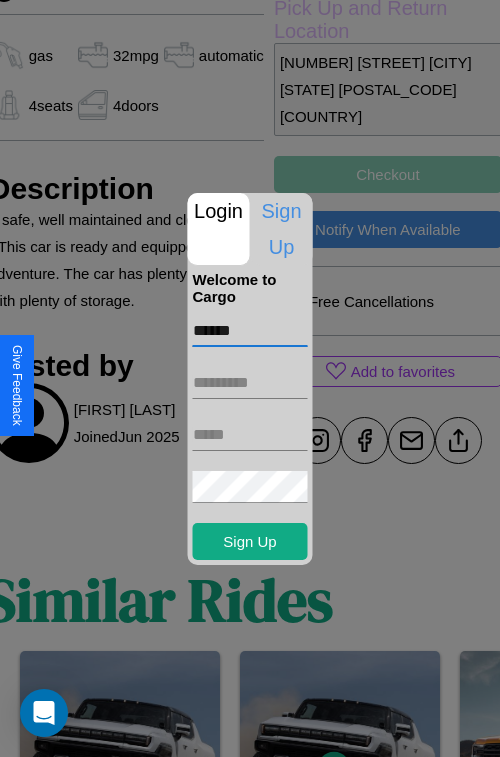 type on "******" 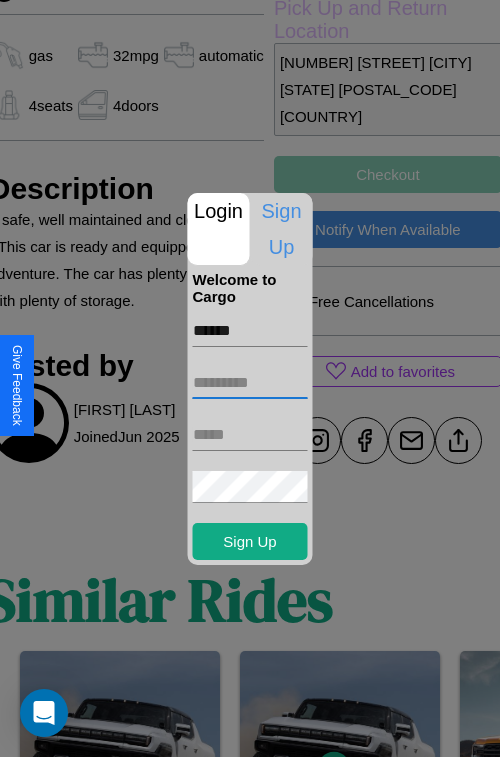 click at bounding box center (250, 383) 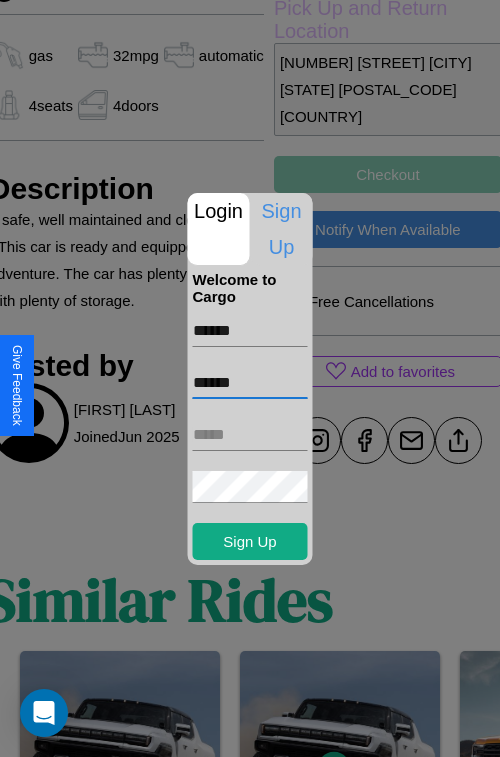 type on "******" 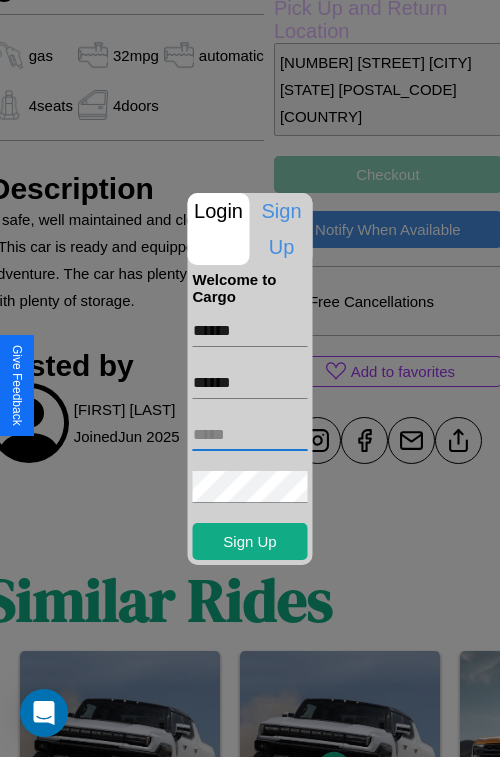 click at bounding box center [250, 435] 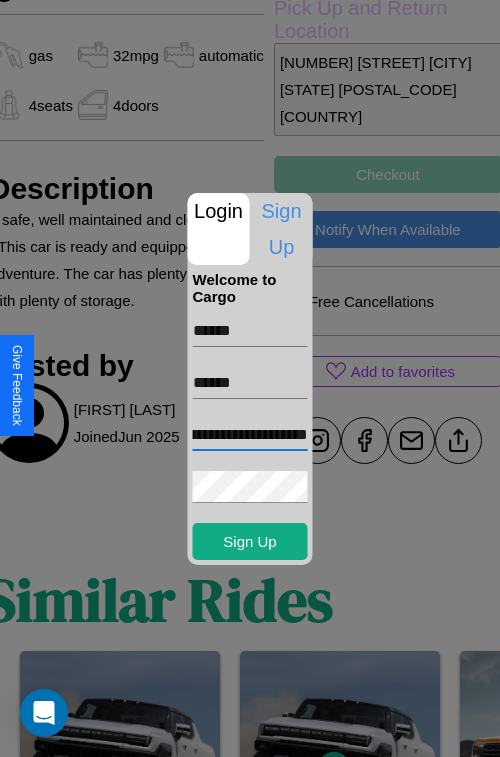 scroll, scrollTop: 0, scrollLeft: 73, axis: horizontal 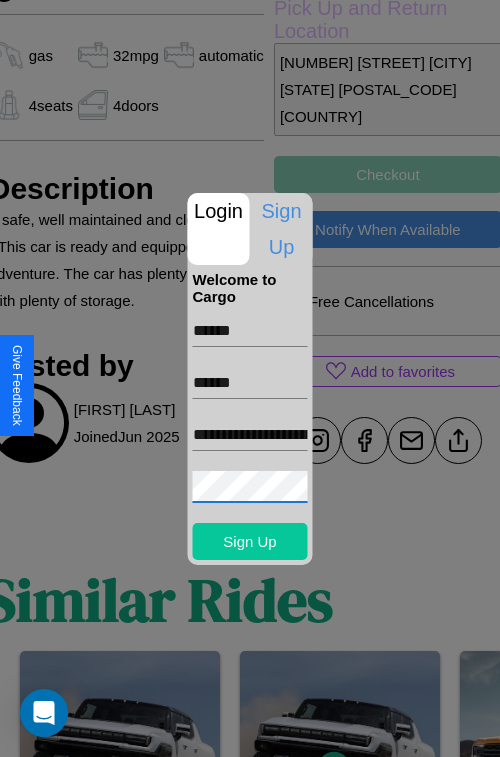 click on "Sign Up" at bounding box center [250, 541] 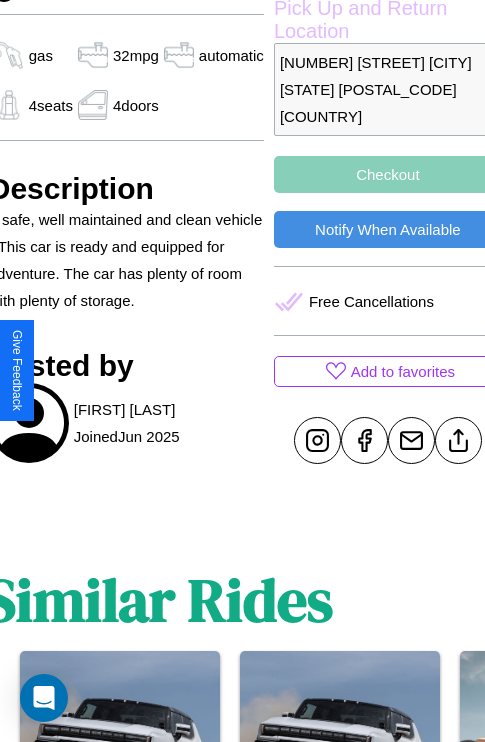 scroll, scrollTop: 551, scrollLeft: 73, axis: both 